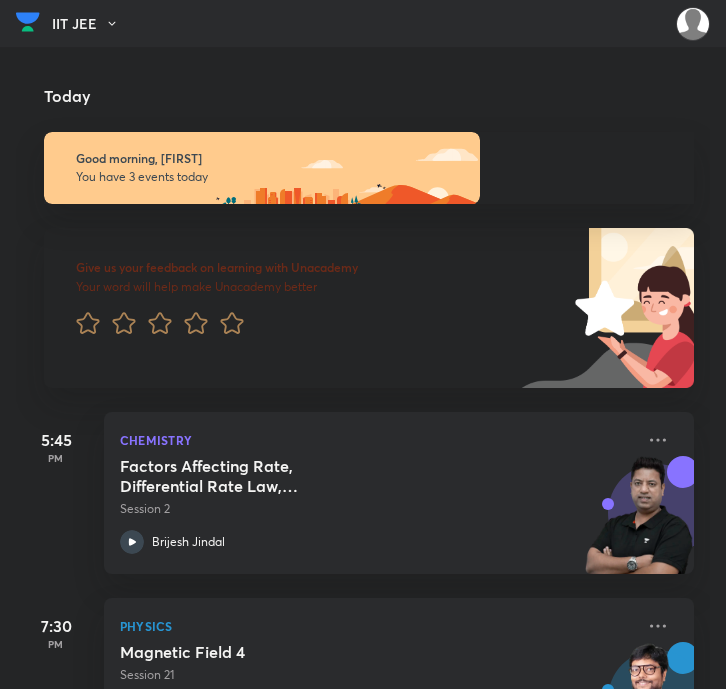 scroll, scrollTop: 0, scrollLeft: 0, axis: both 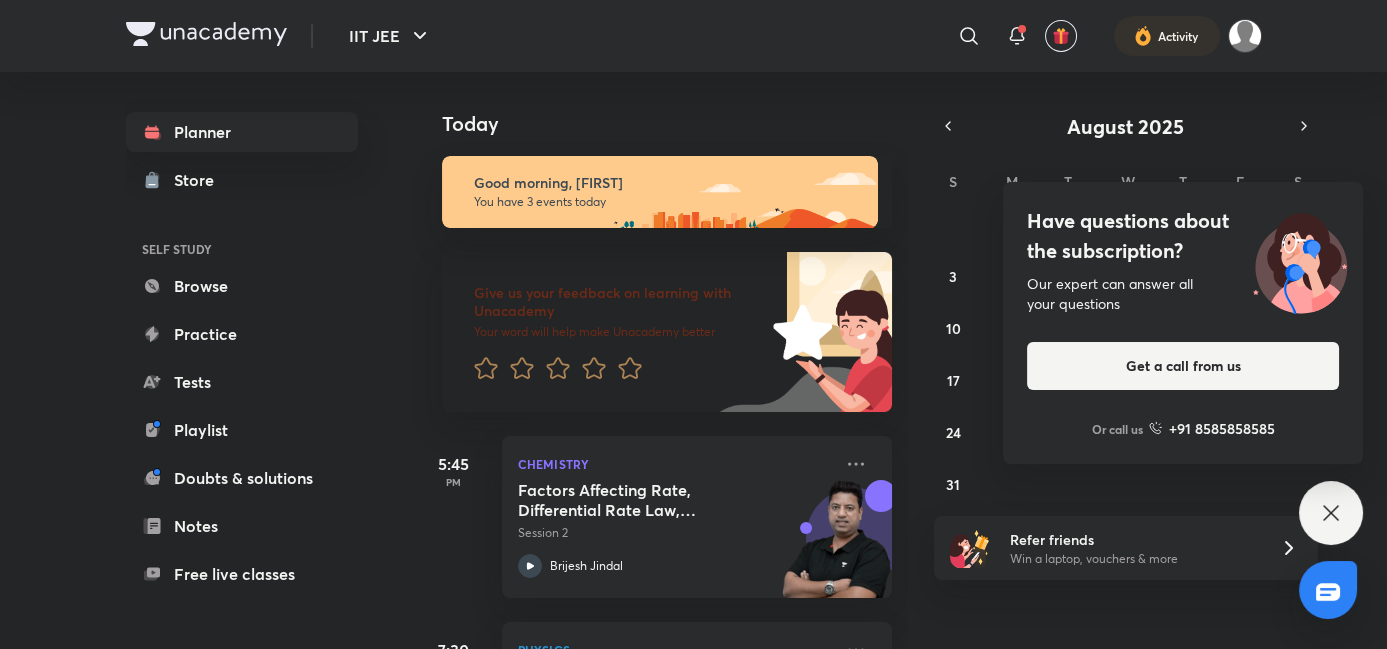 click 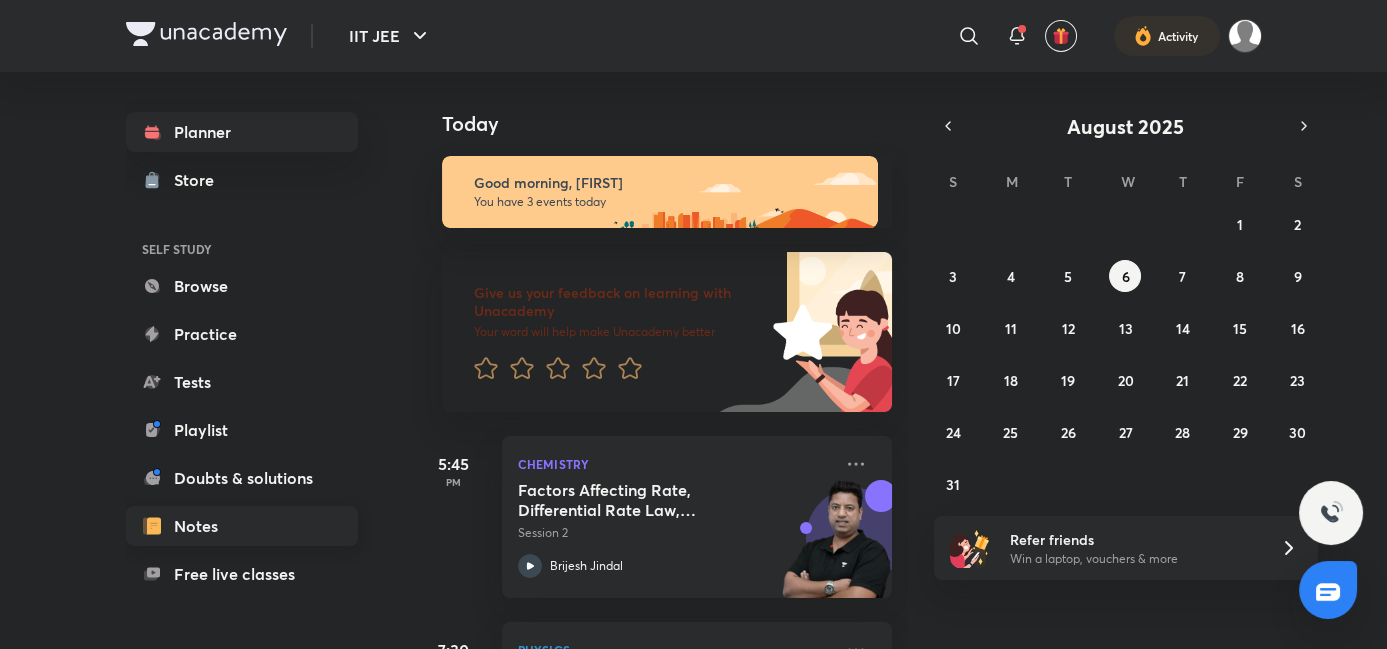 click on "Notes" at bounding box center [242, 526] 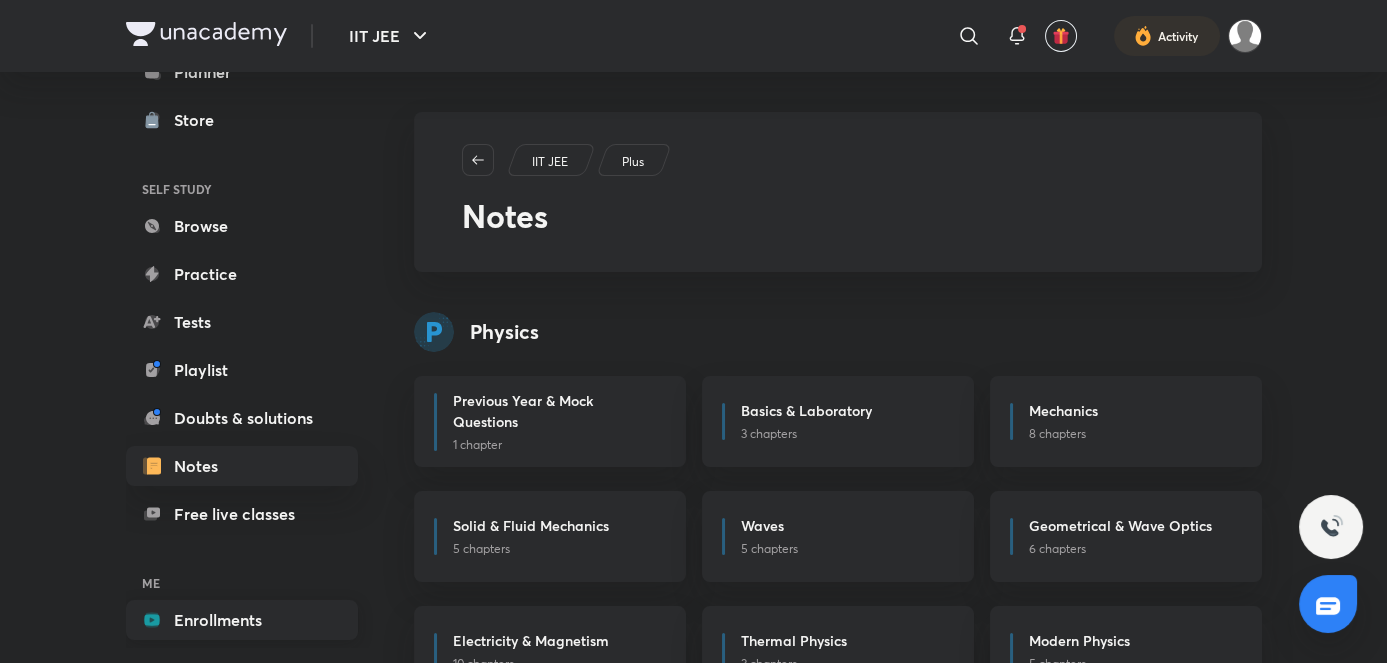 scroll, scrollTop: 141, scrollLeft: 0, axis: vertical 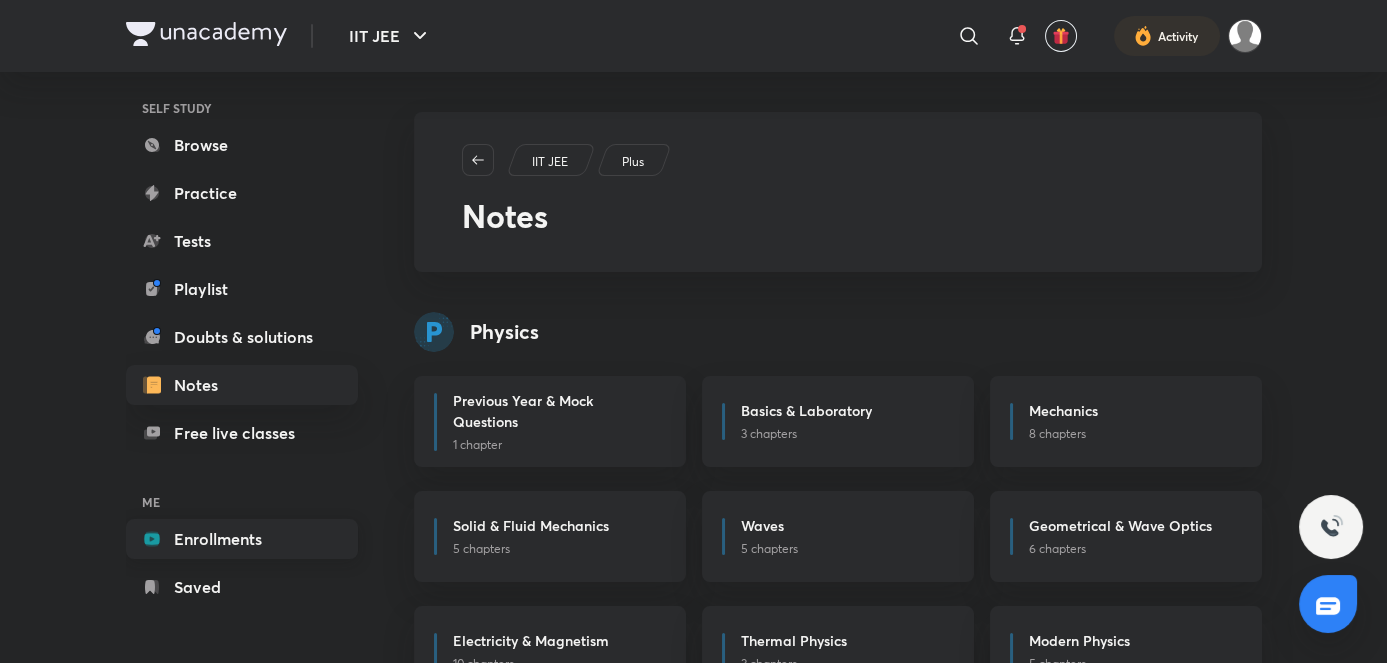click on "Enrollments" at bounding box center (242, 539) 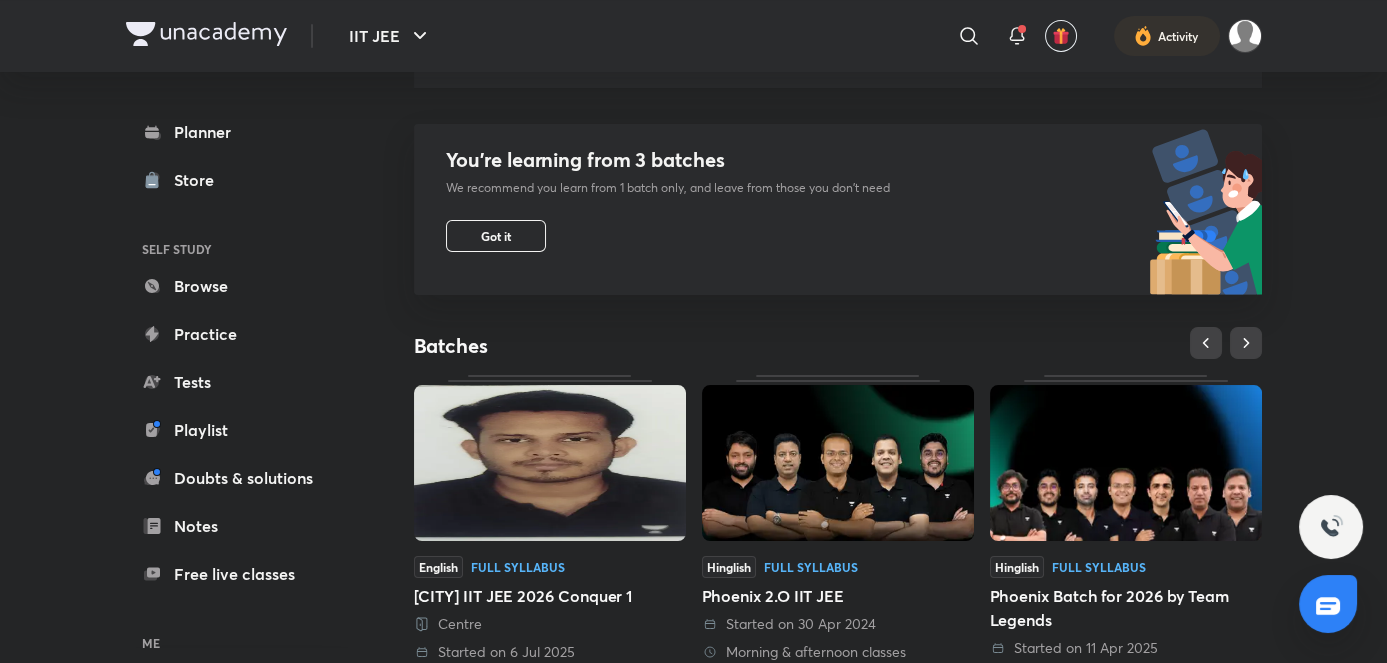 scroll, scrollTop: 321, scrollLeft: 0, axis: vertical 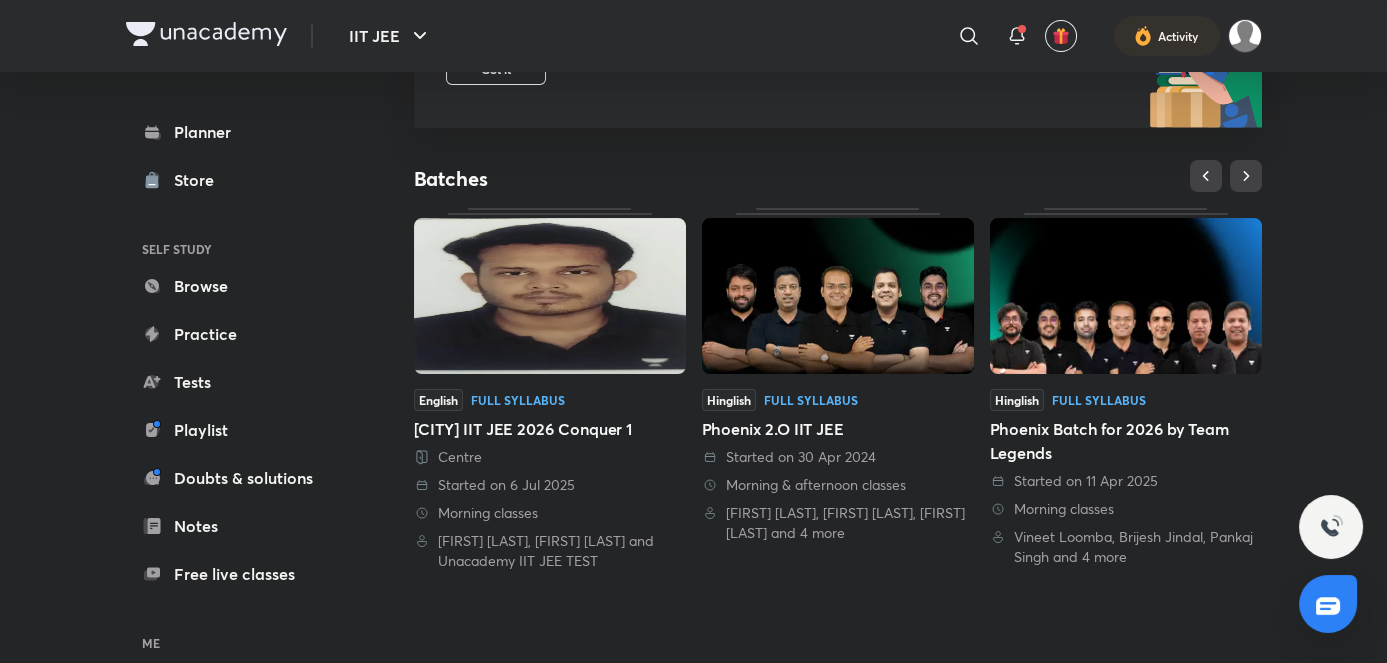 click at bounding box center [838, 296] 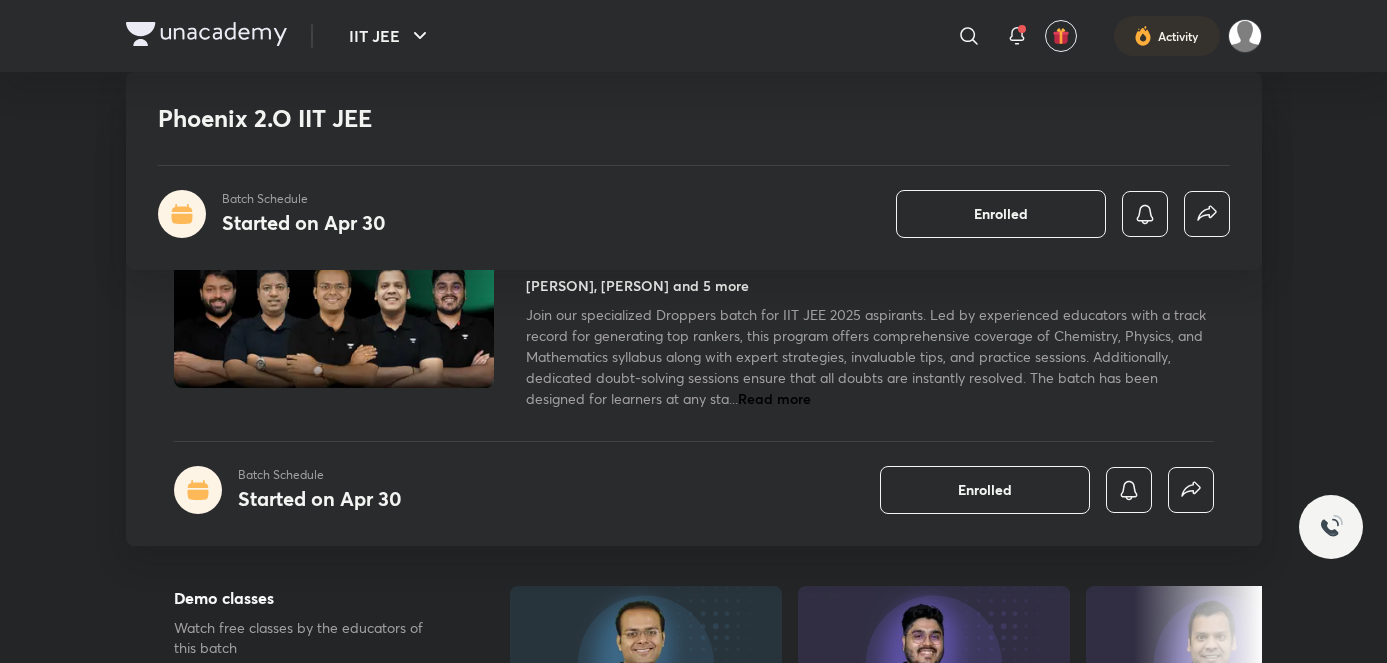 scroll, scrollTop: 1000, scrollLeft: 0, axis: vertical 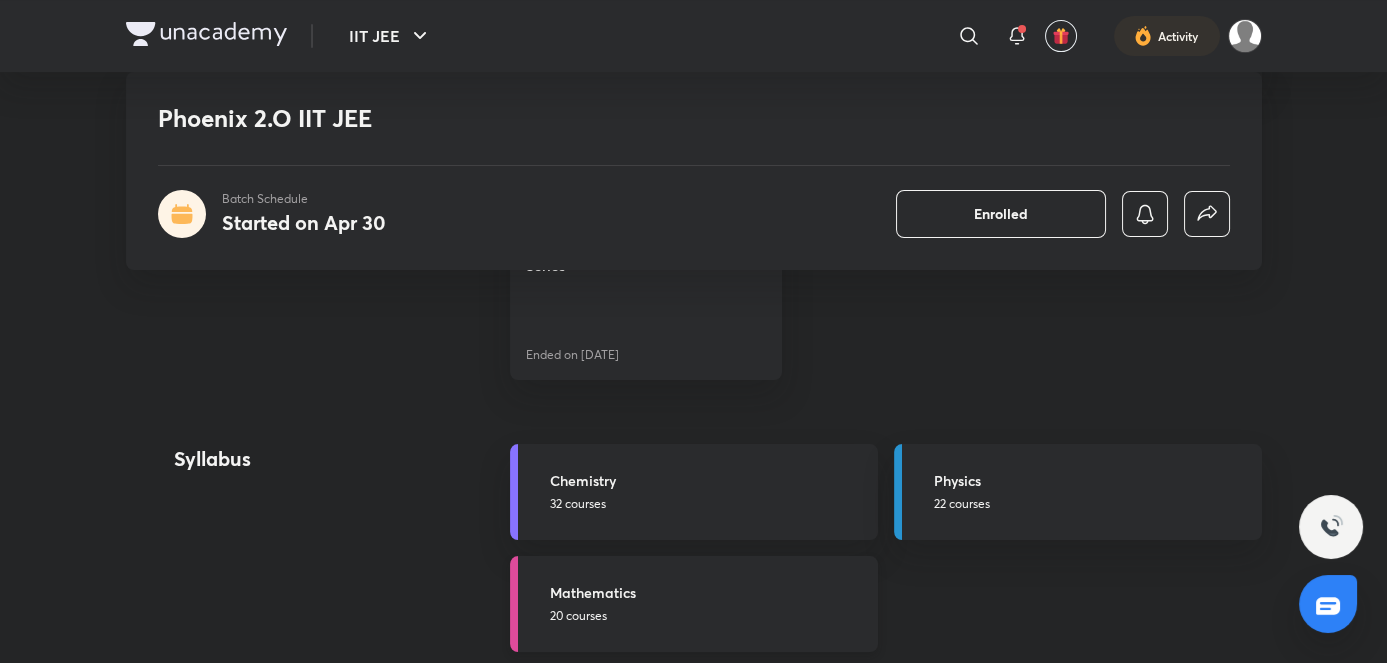 click on "Mathematics" at bounding box center [708, 592] 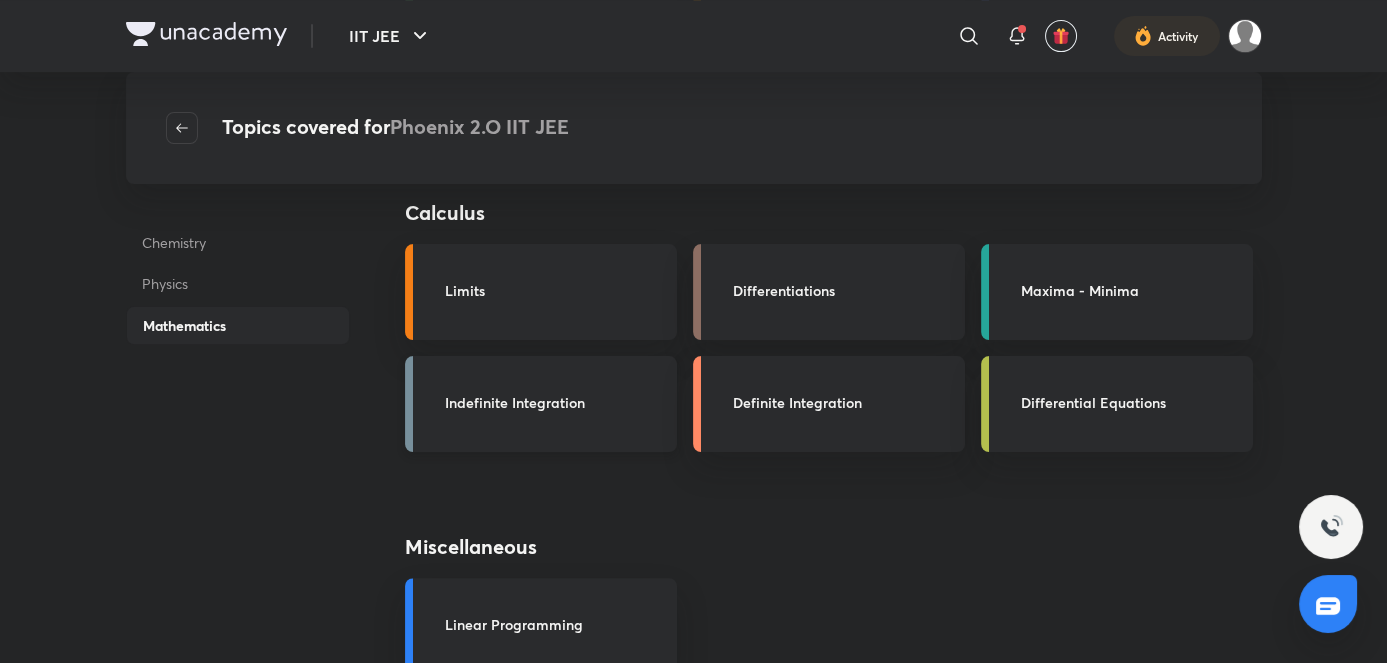 scroll, scrollTop: 1363, scrollLeft: 0, axis: vertical 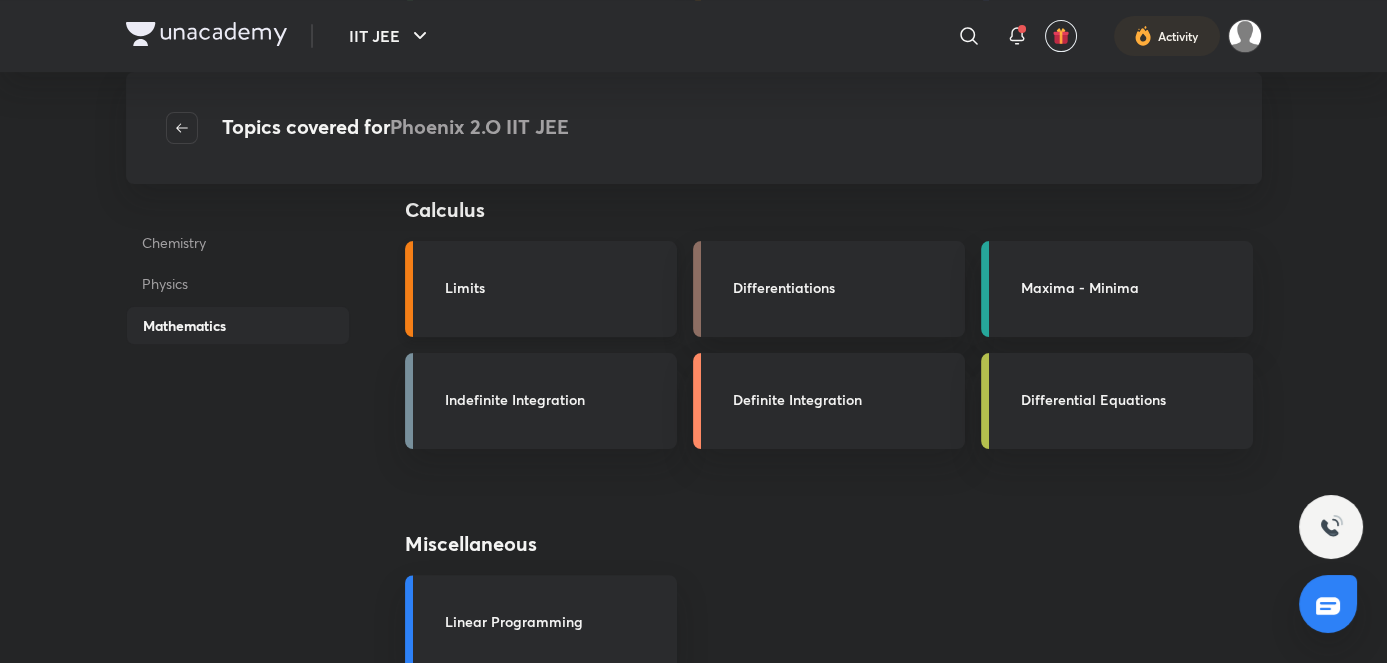 click on "Limits" at bounding box center [541, 289] 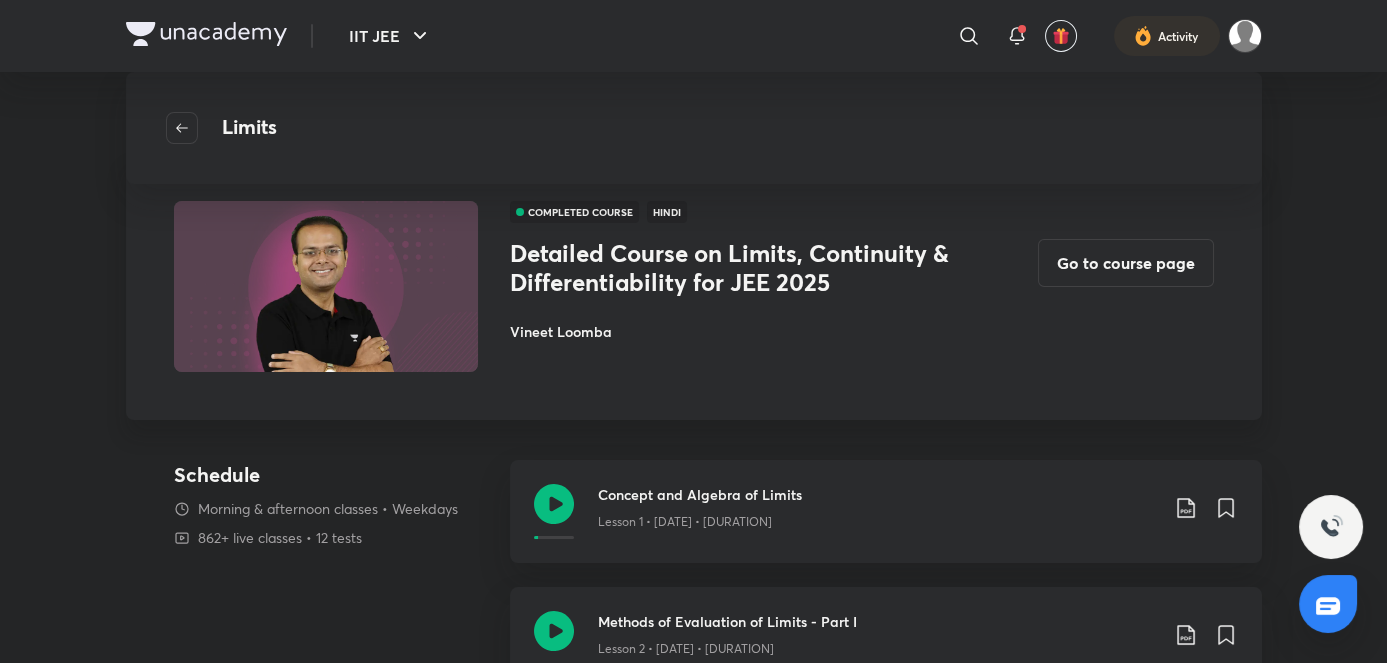 scroll, scrollTop: 0, scrollLeft: 0, axis: both 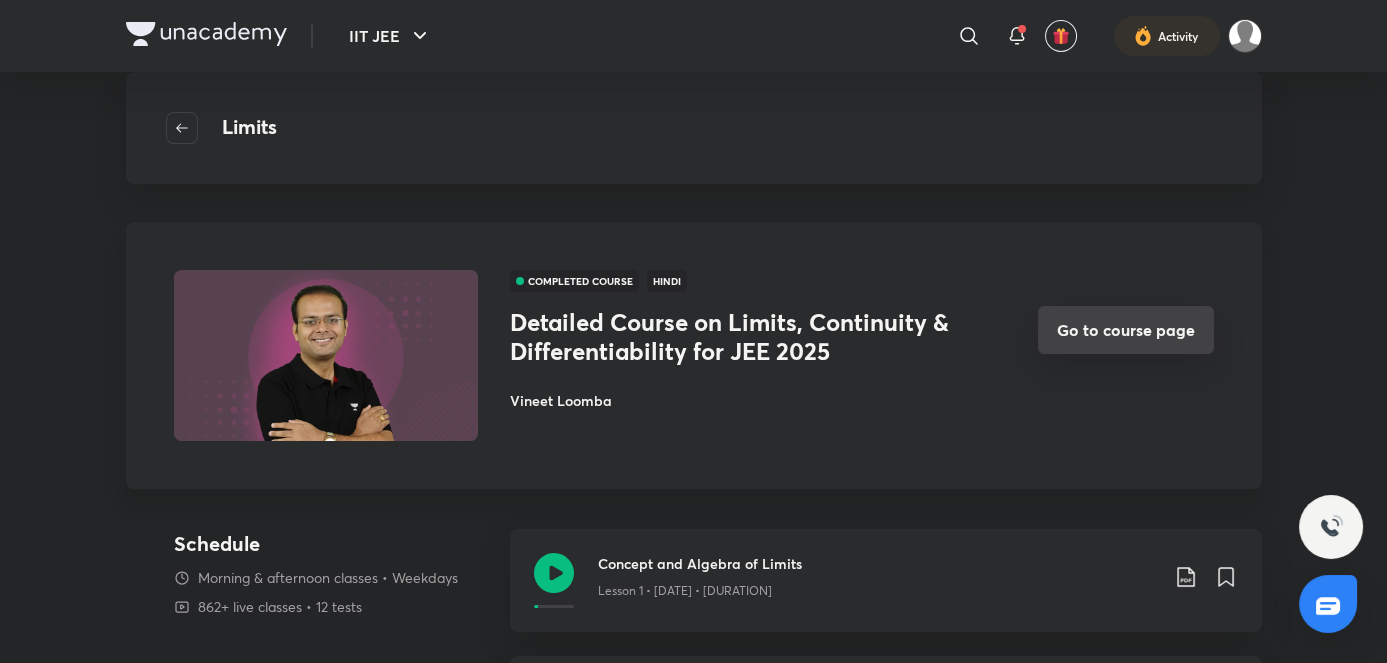 click on "Go to course page" at bounding box center (1126, 330) 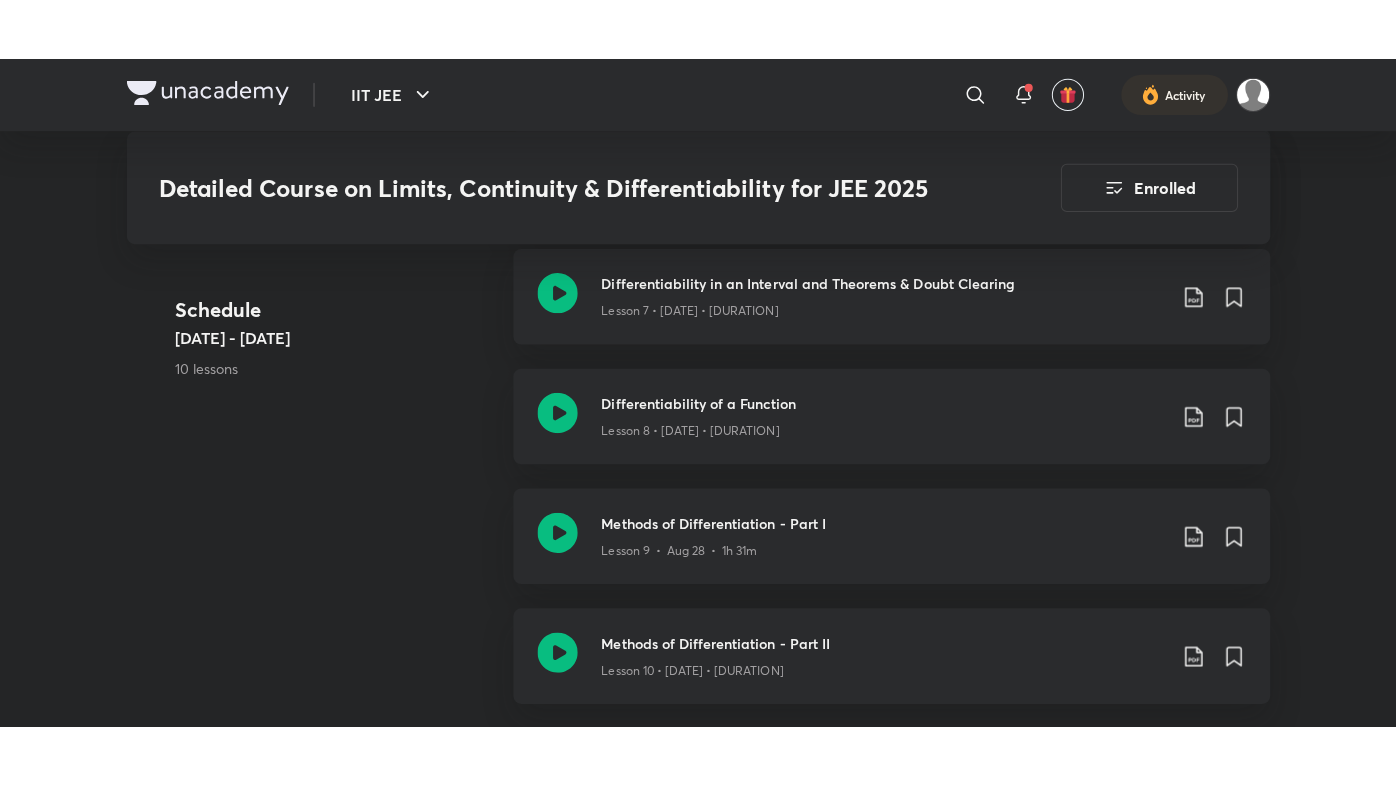 scroll, scrollTop: 2181, scrollLeft: 0, axis: vertical 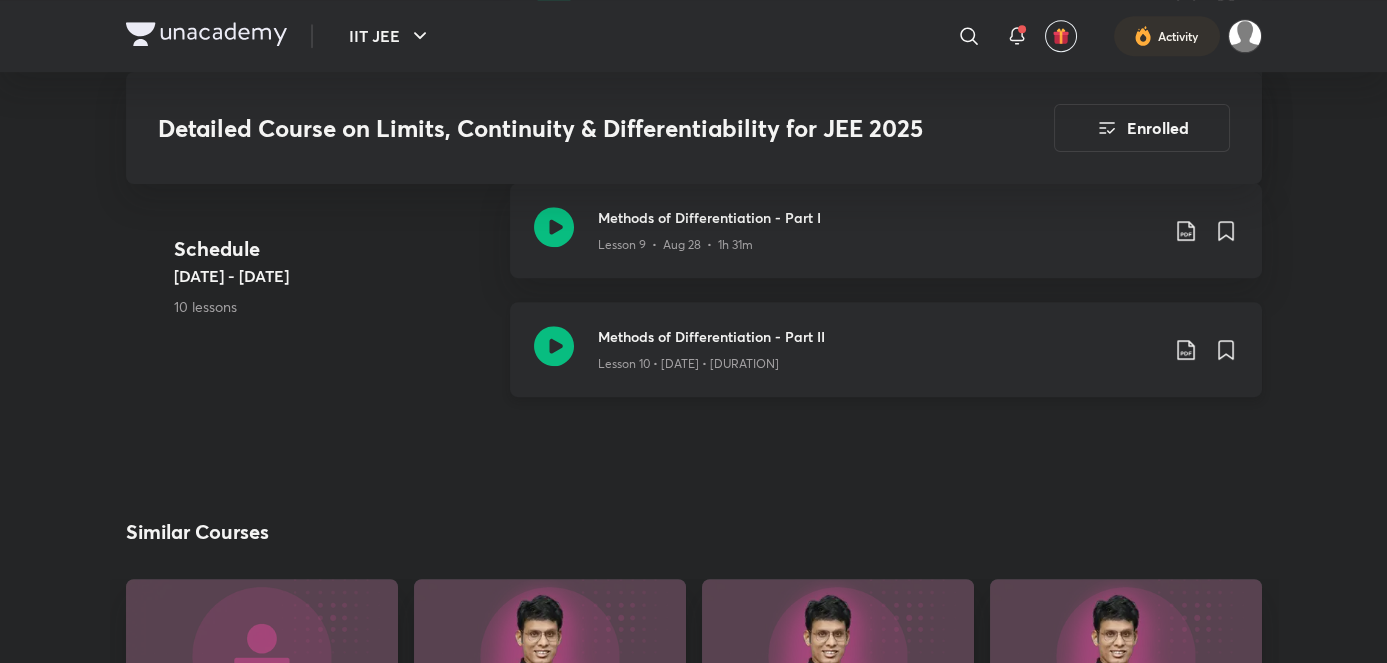 click 